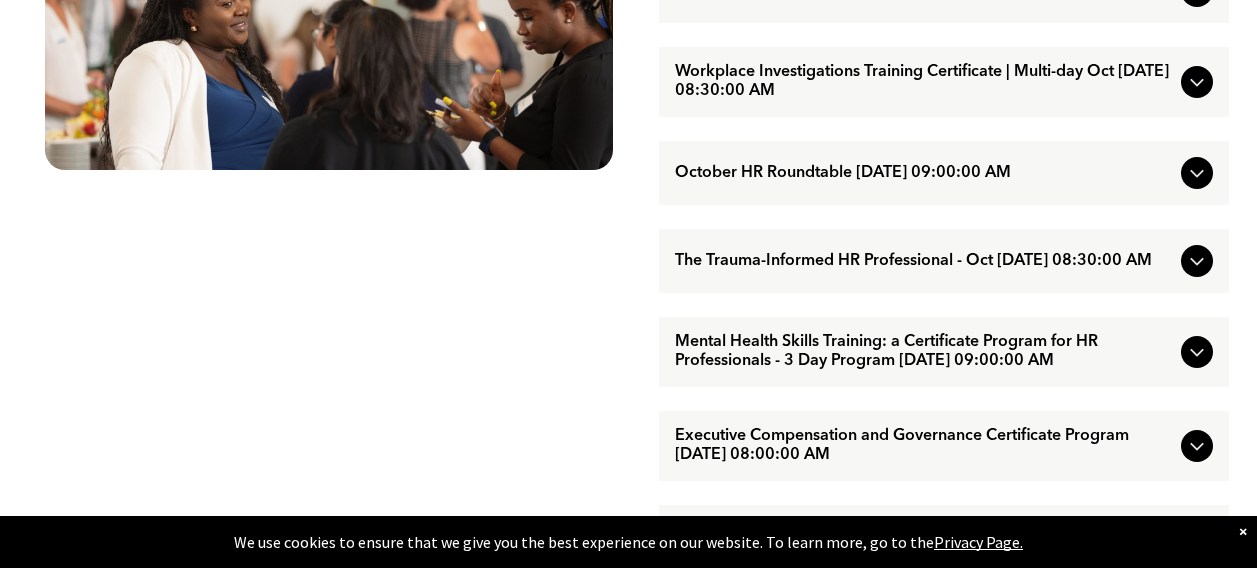 scroll, scrollTop: 1300, scrollLeft: 0, axis: vertical 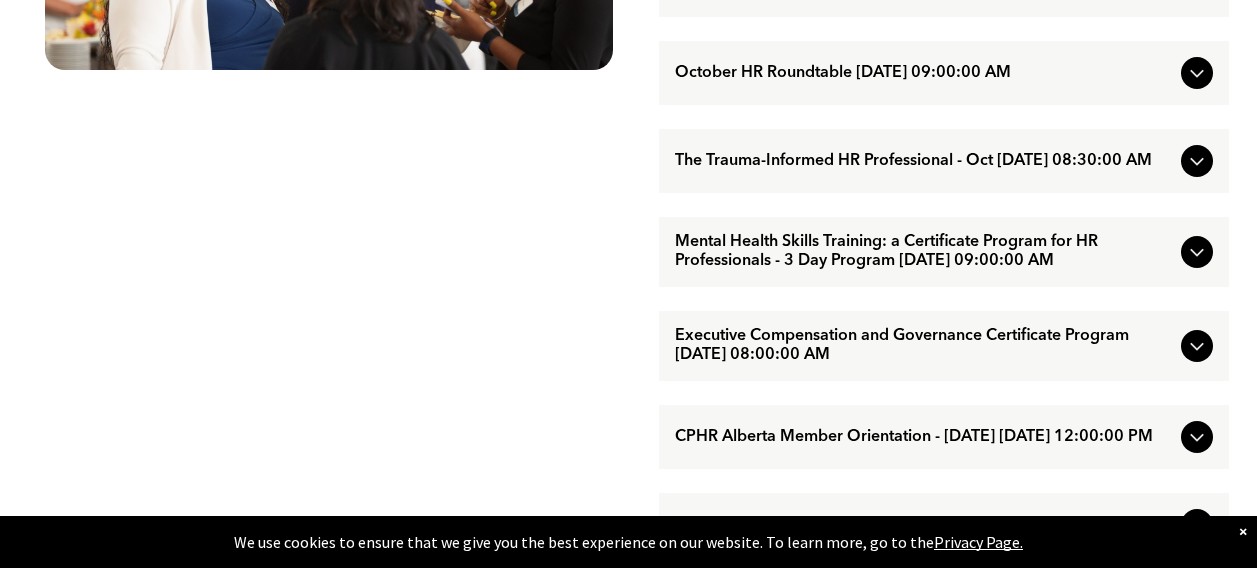 click 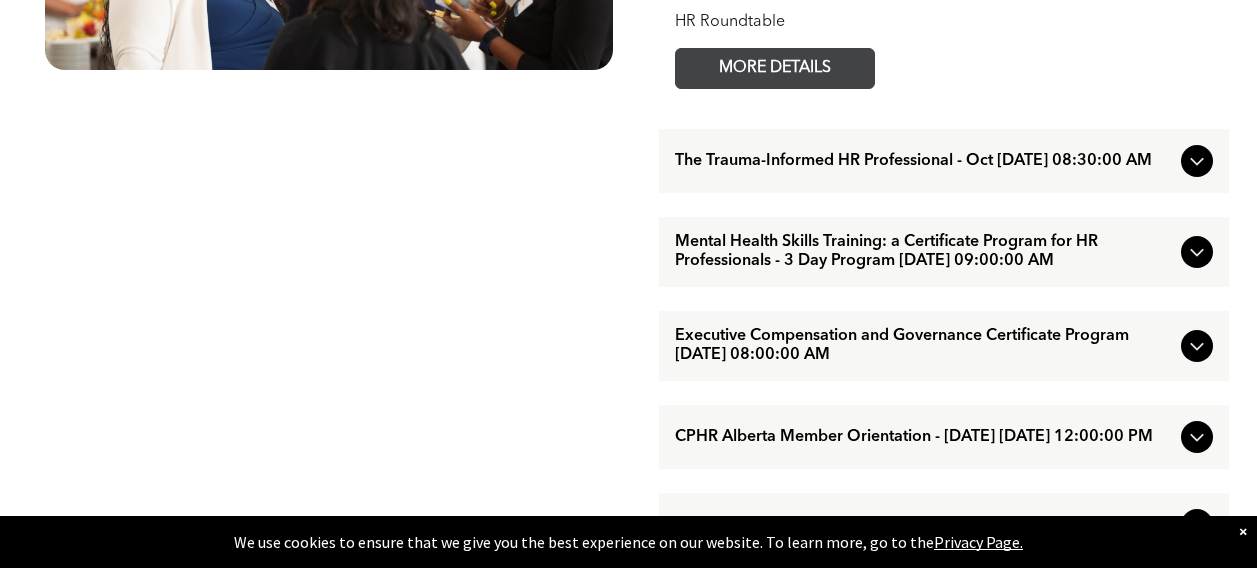 click on "MORE DETAILS" at bounding box center [775, 68] 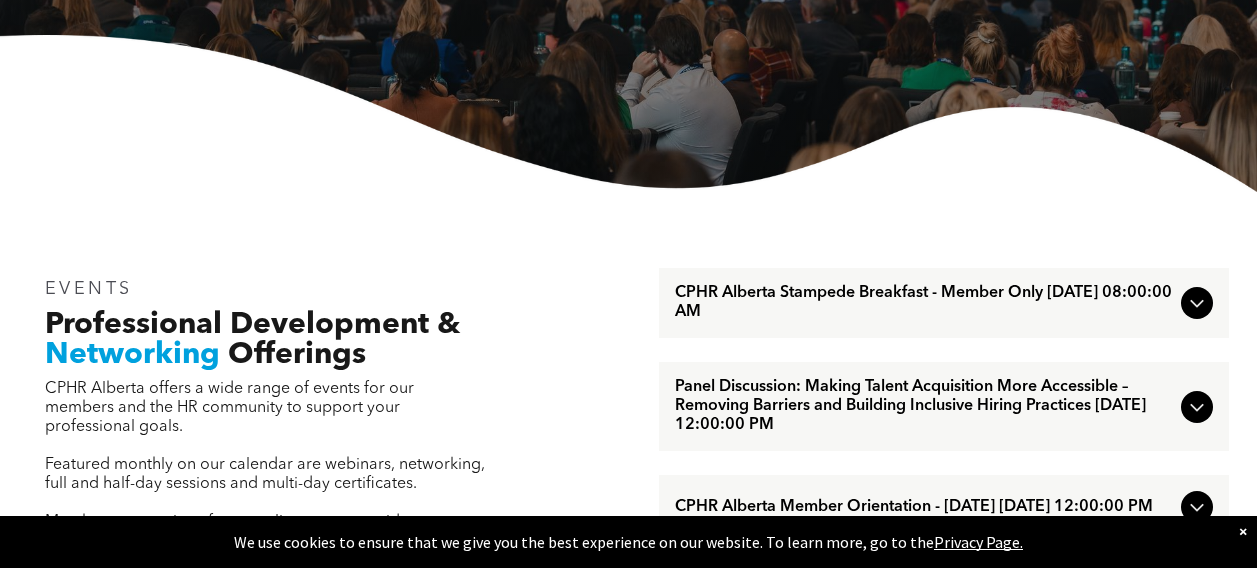 scroll, scrollTop: 0, scrollLeft: 0, axis: both 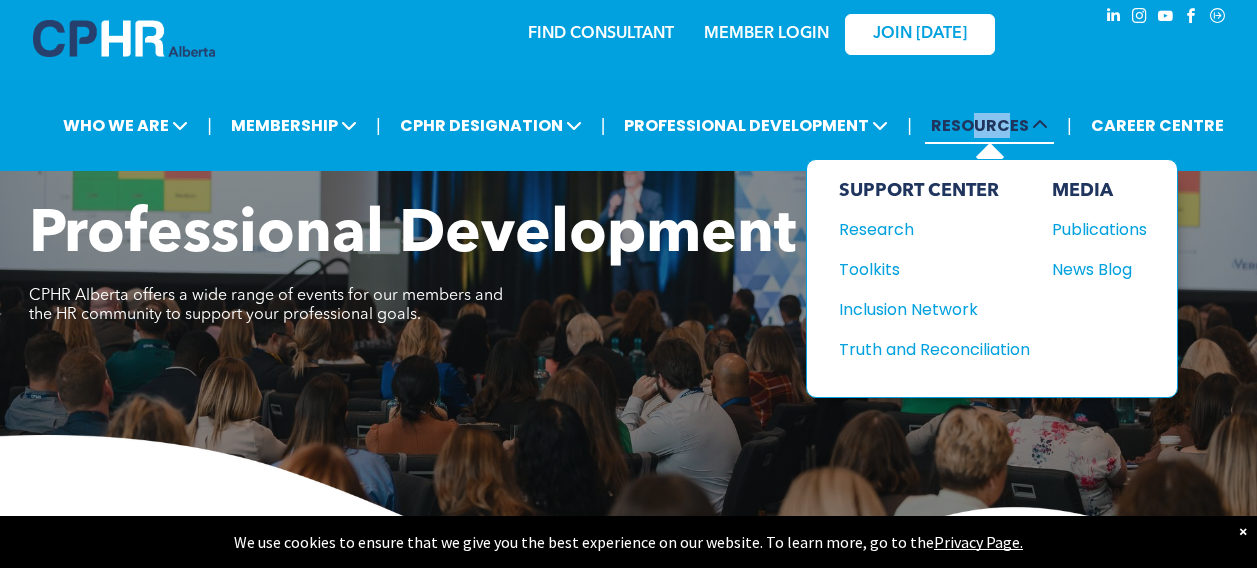 drag, startPoint x: 1007, startPoint y: 121, endPoint x: 973, endPoint y: 121, distance: 34 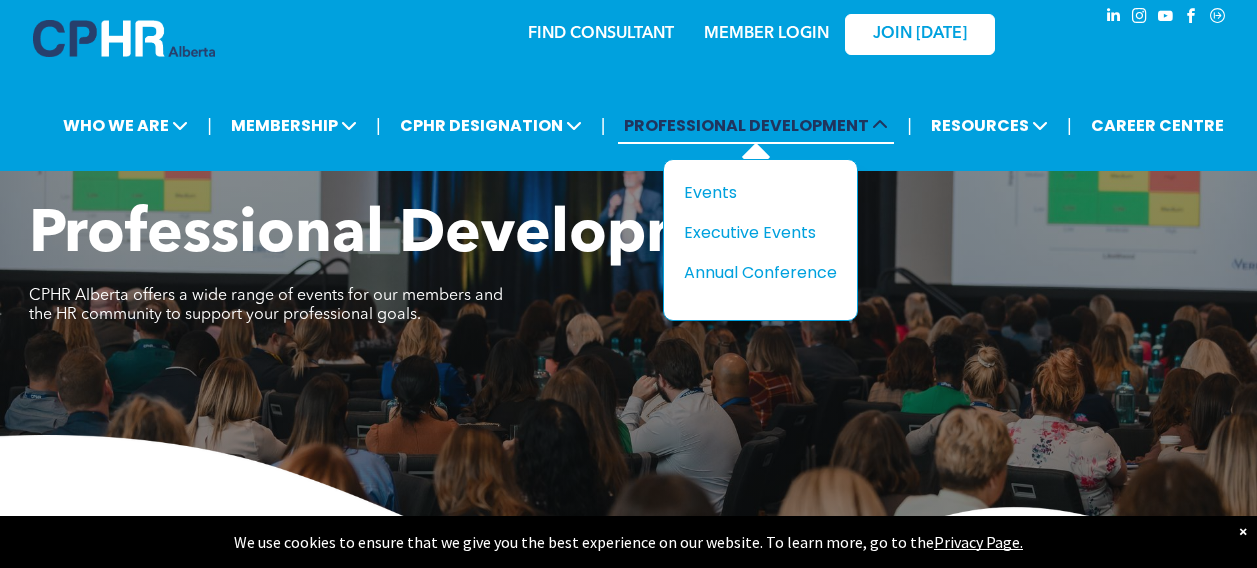 click on "PROFESSIONAL DEVELOPMENT" at bounding box center [756, 125] 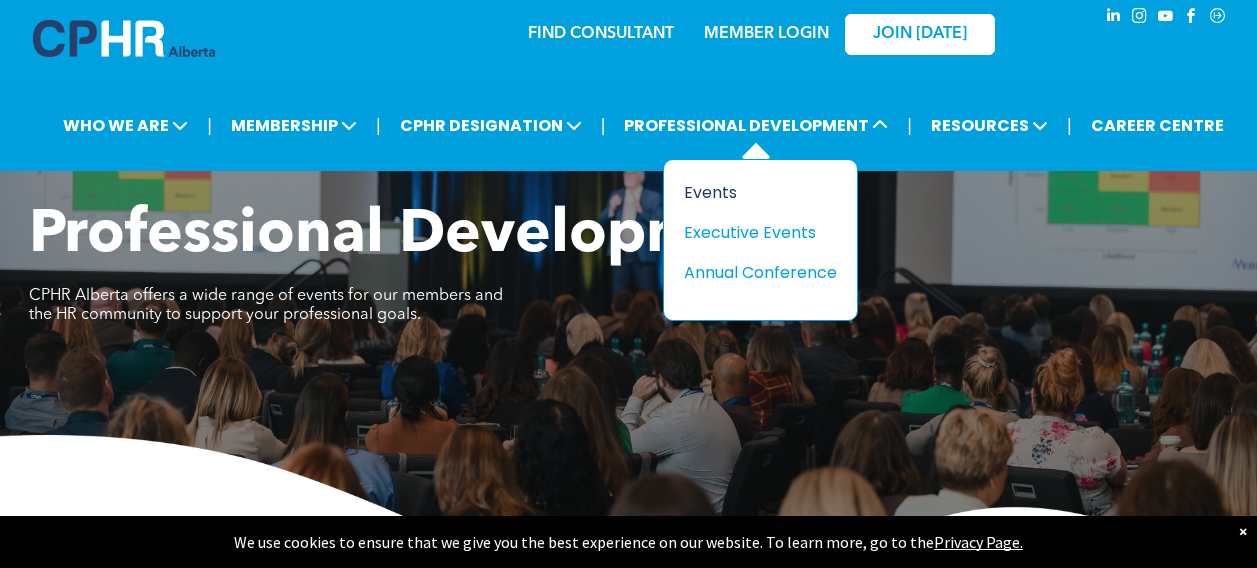 click on "Events" at bounding box center [753, 192] 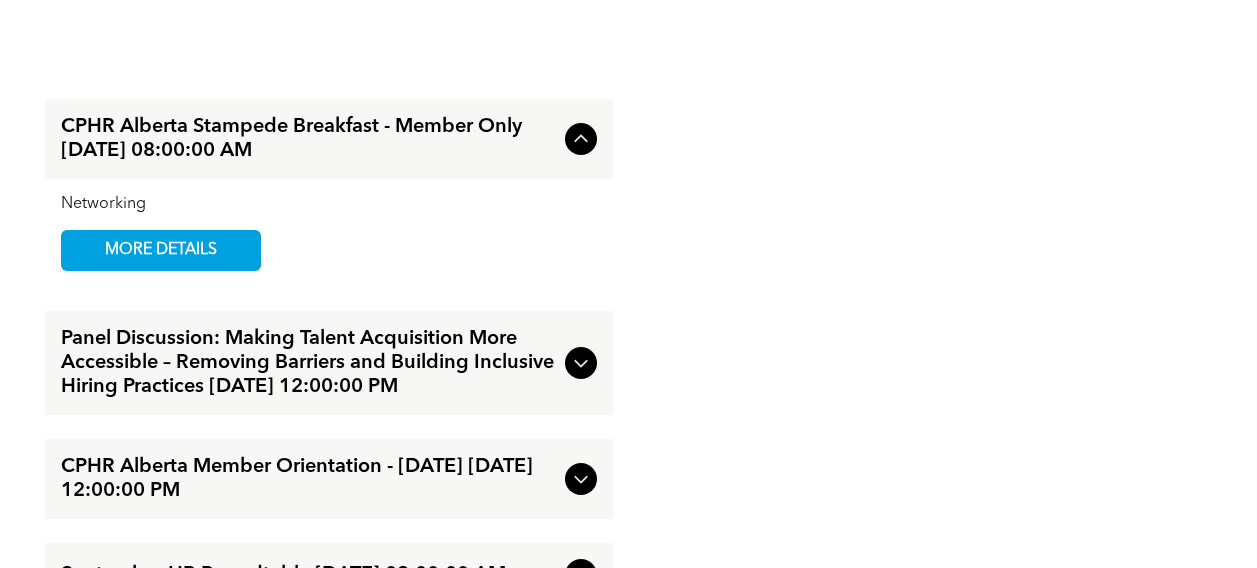 scroll, scrollTop: 2200, scrollLeft: 0, axis: vertical 